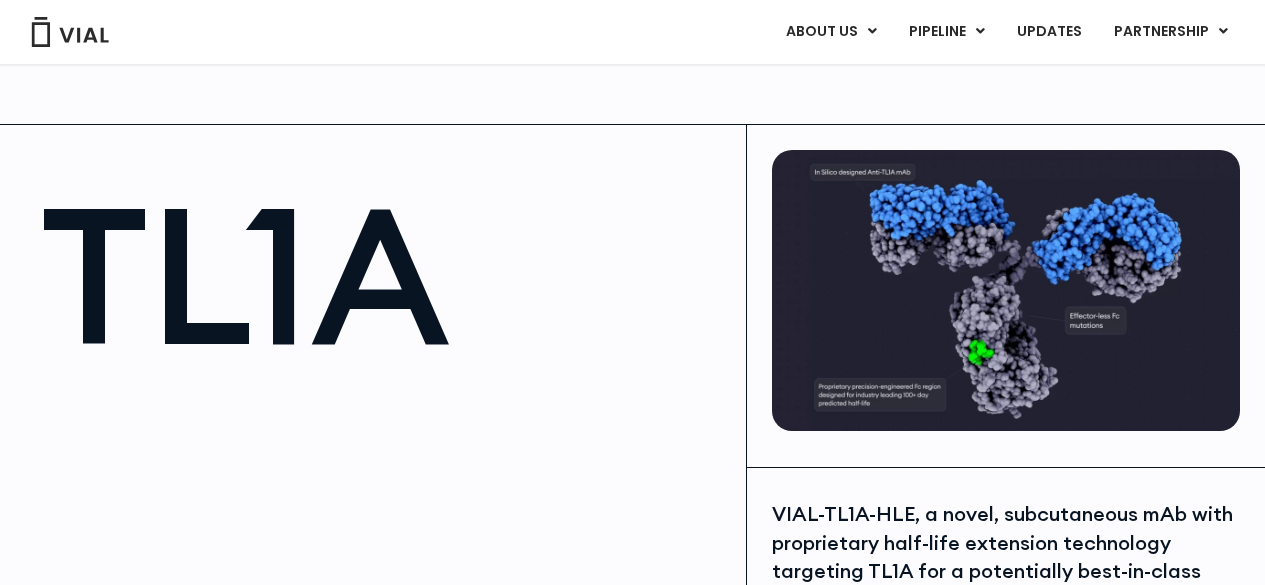 scroll, scrollTop: 2500, scrollLeft: 0, axis: vertical 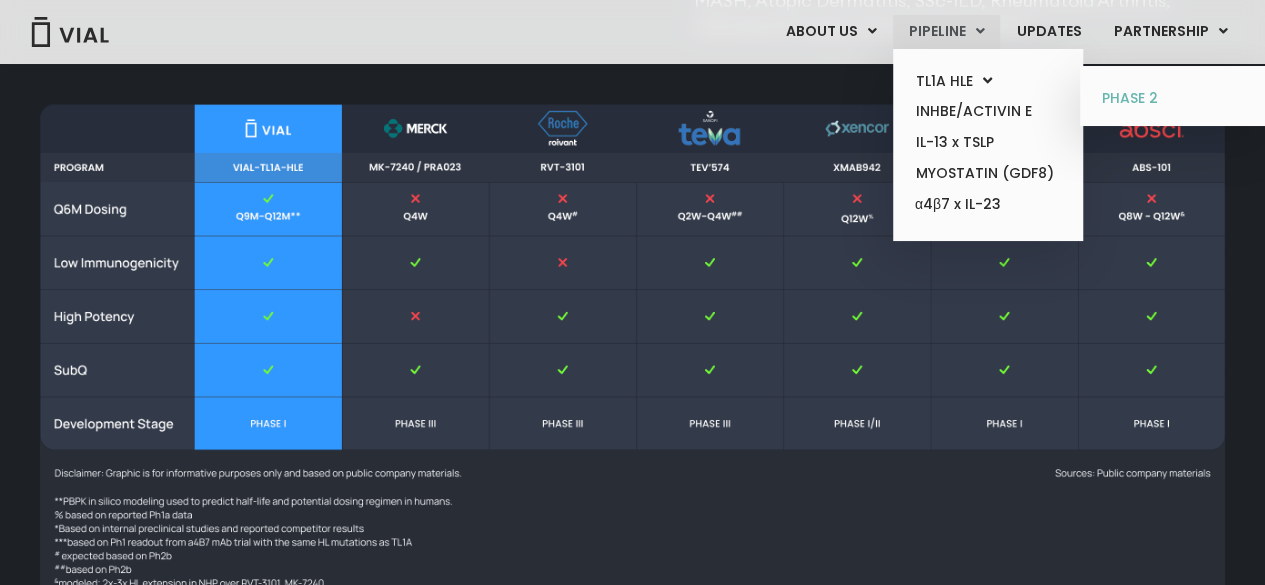 click on "PHASE 2" at bounding box center [1174, 99] 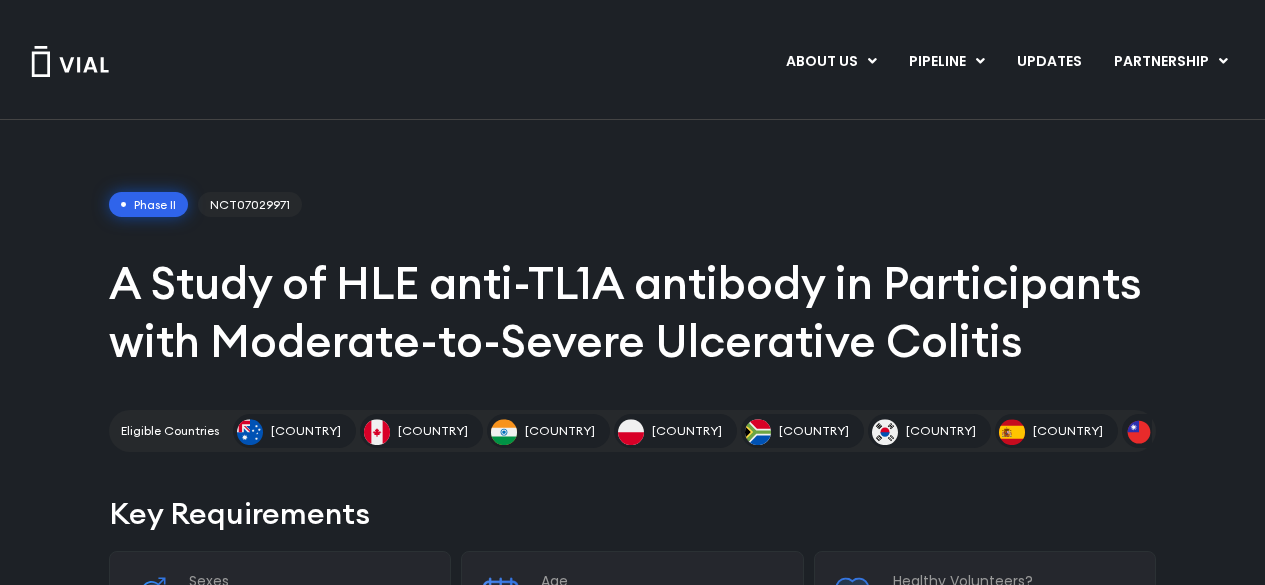 scroll, scrollTop: 0, scrollLeft: 0, axis: both 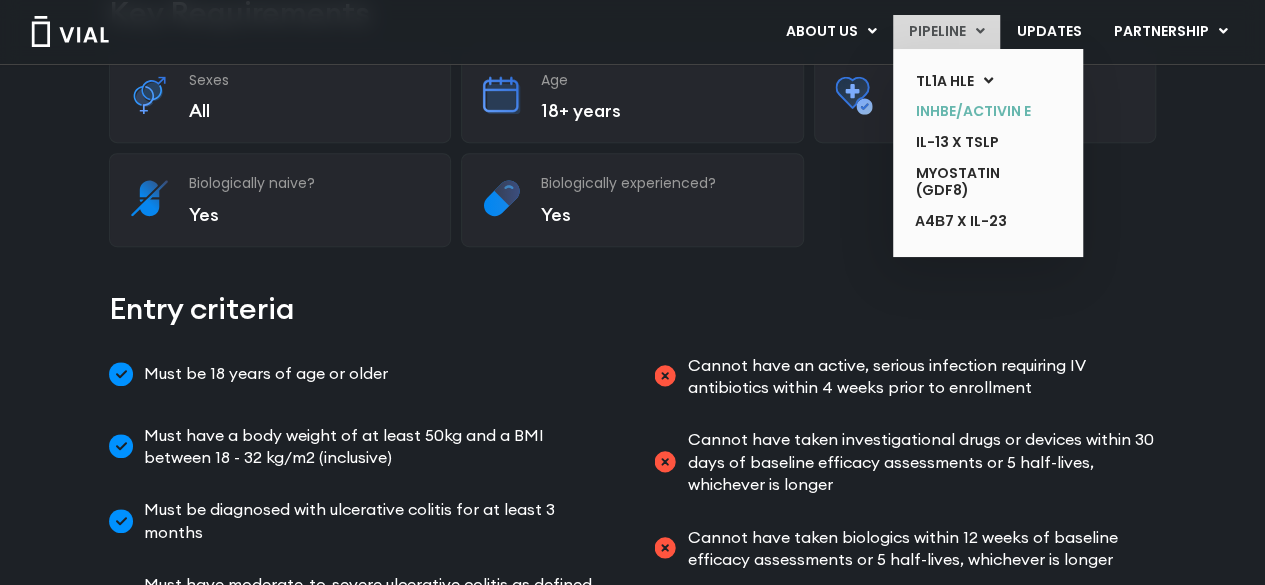 click on "INHBE/ACTIVIN E" at bounding box center [973, 111] 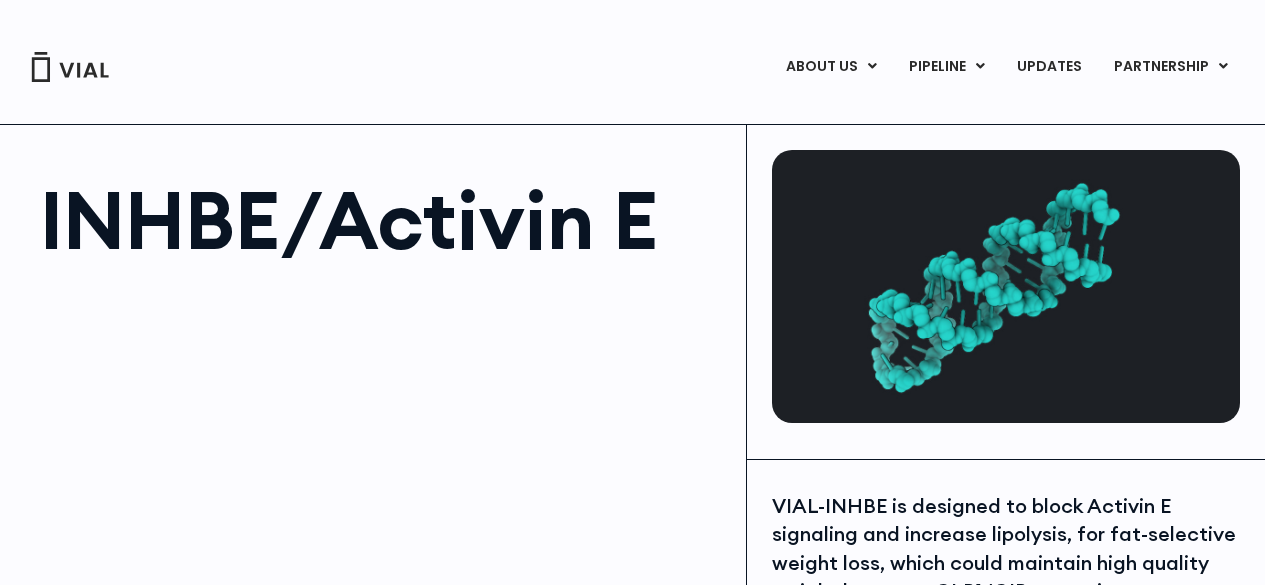 scroll, scrollTop: 0, scrollLeft: 0, axis: both 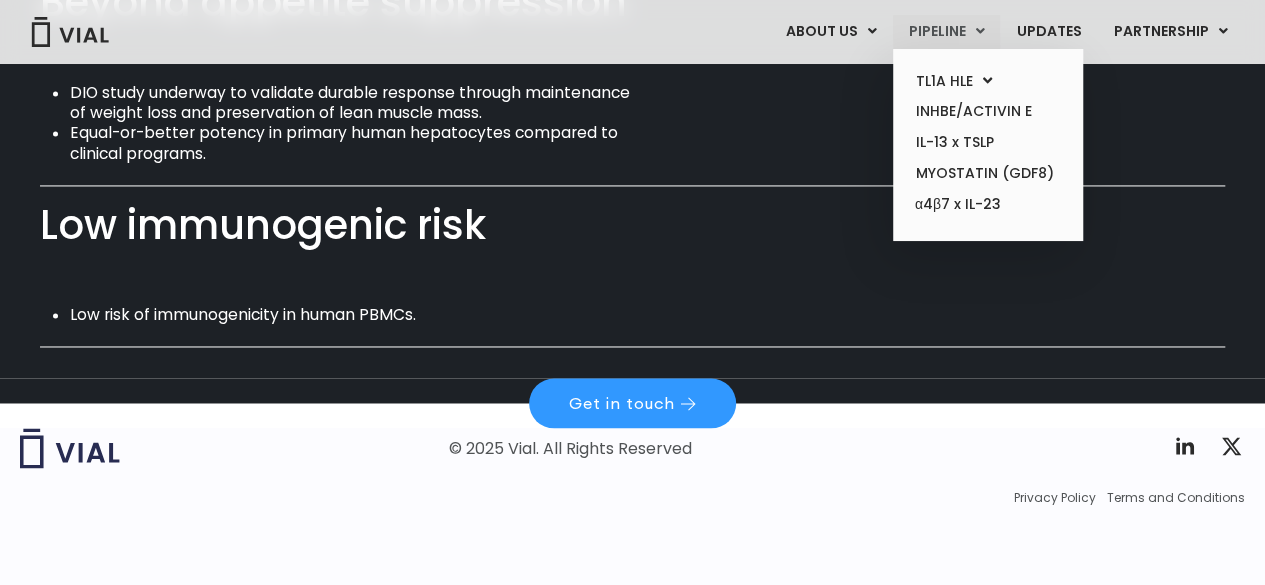 click on "PIPELINE" at bounding box center [946, 32] 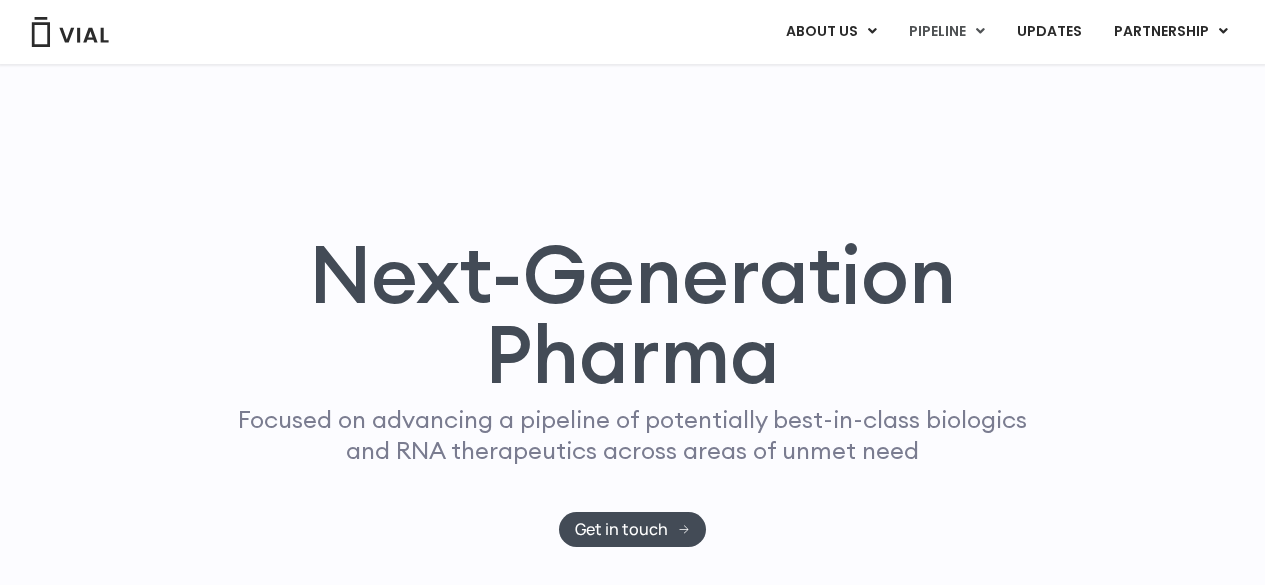 scroll, scrollTop: 1382, scrollLeft: 0, axis: vertical 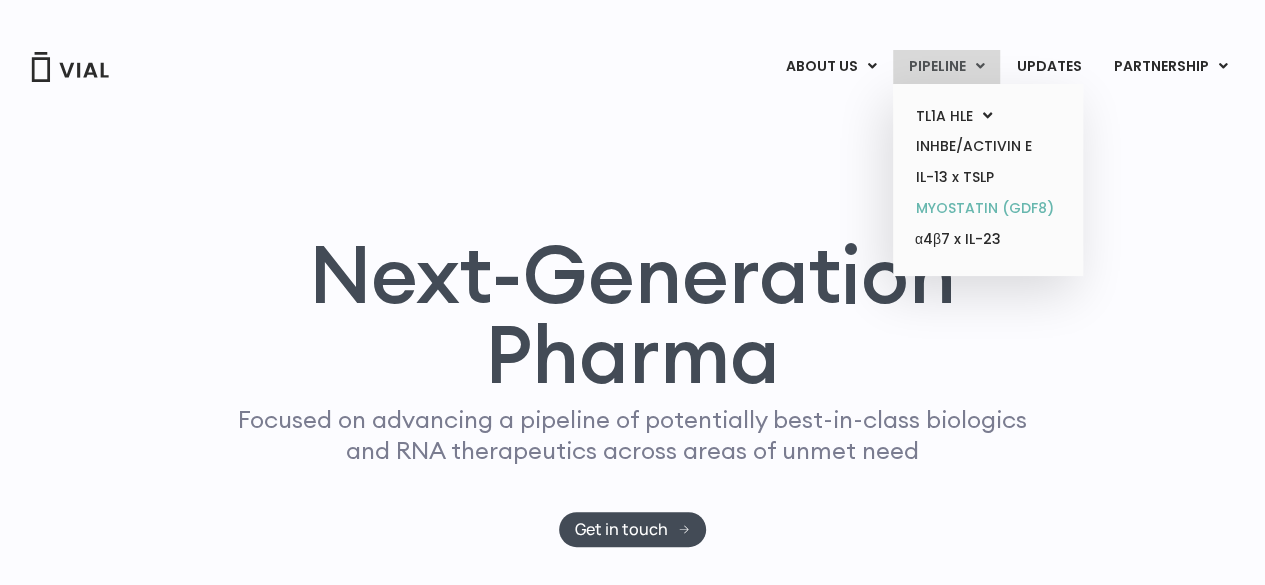 click on "MYOSTATIN (GDF8)" at bounding box center (987, 208) 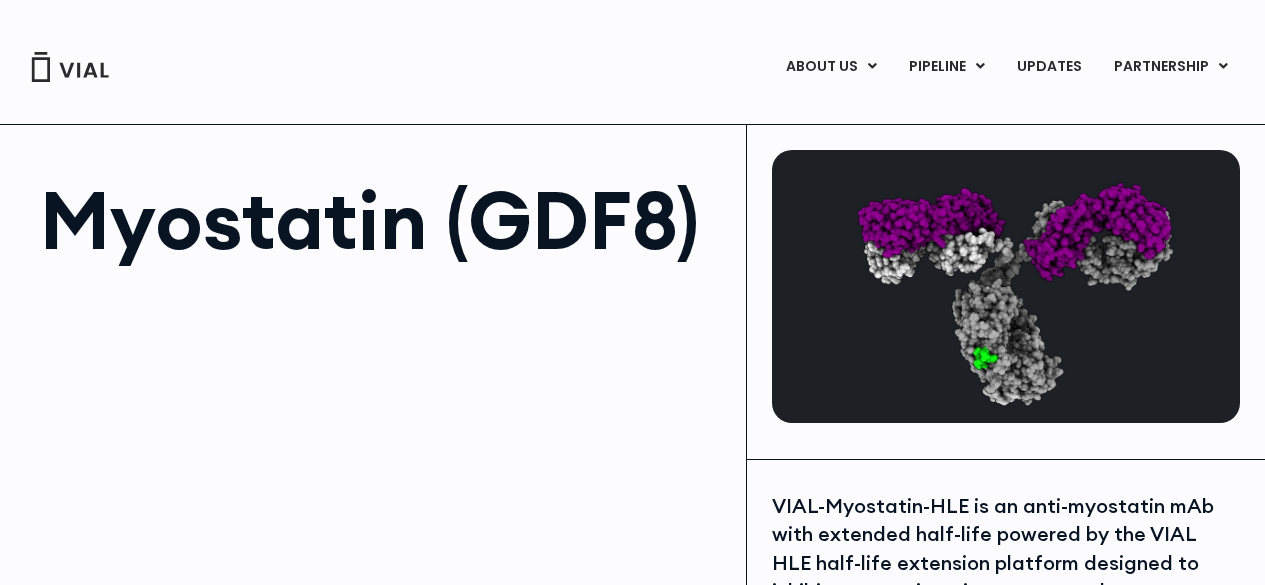 scroll, scrollTop: 0, scrollLeft: 0, axis: both 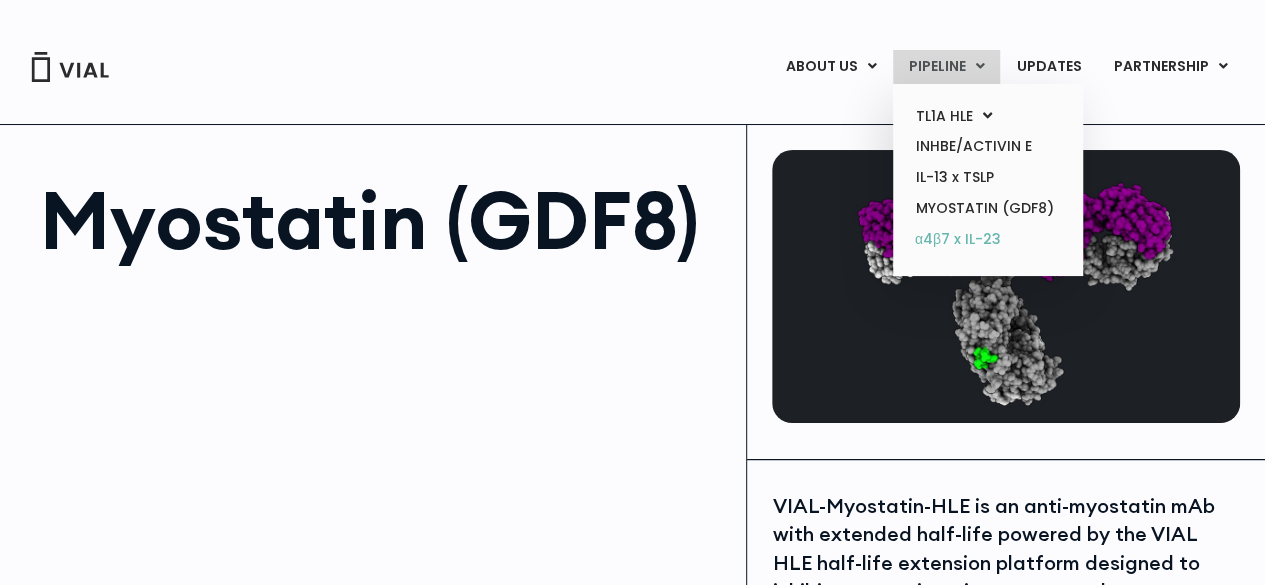 click on "α4β7 x IL-23" at bounding box center (987, 240) 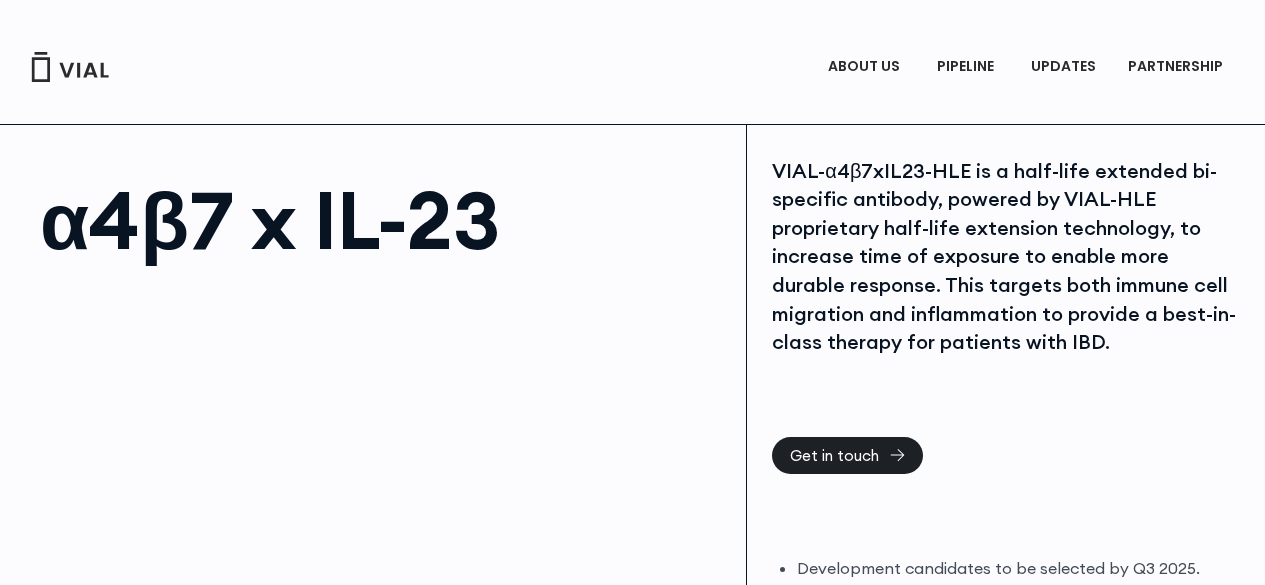 scroll, scrollTop: 0, scrollLeft: 0, axis: both 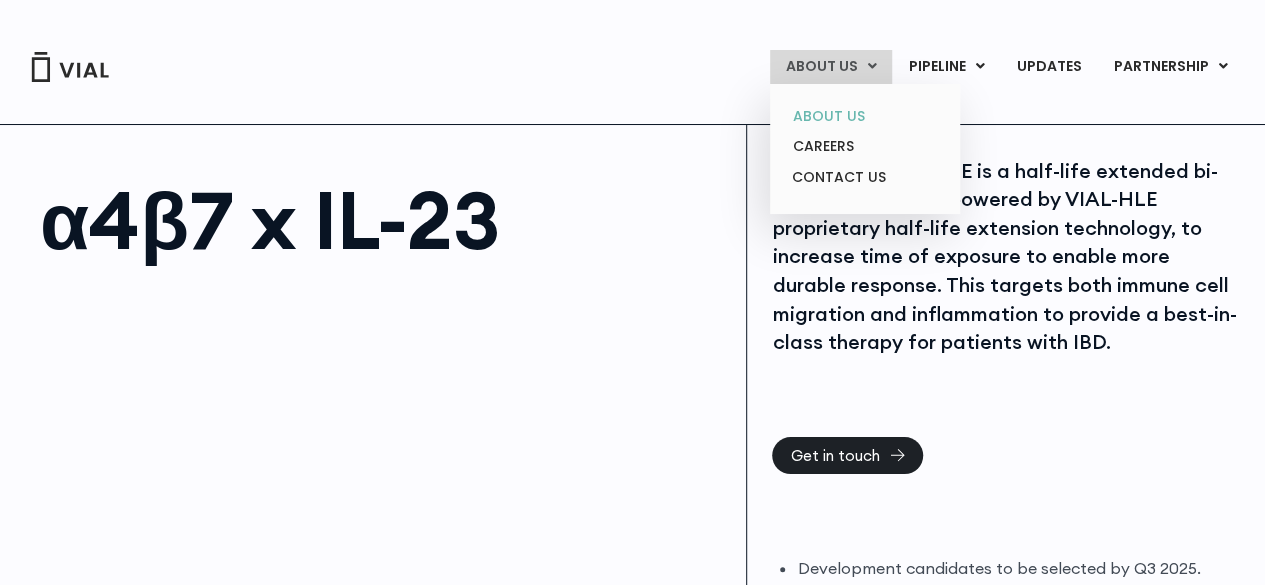click on "ABOUT US" at bounding box center (864, 116) 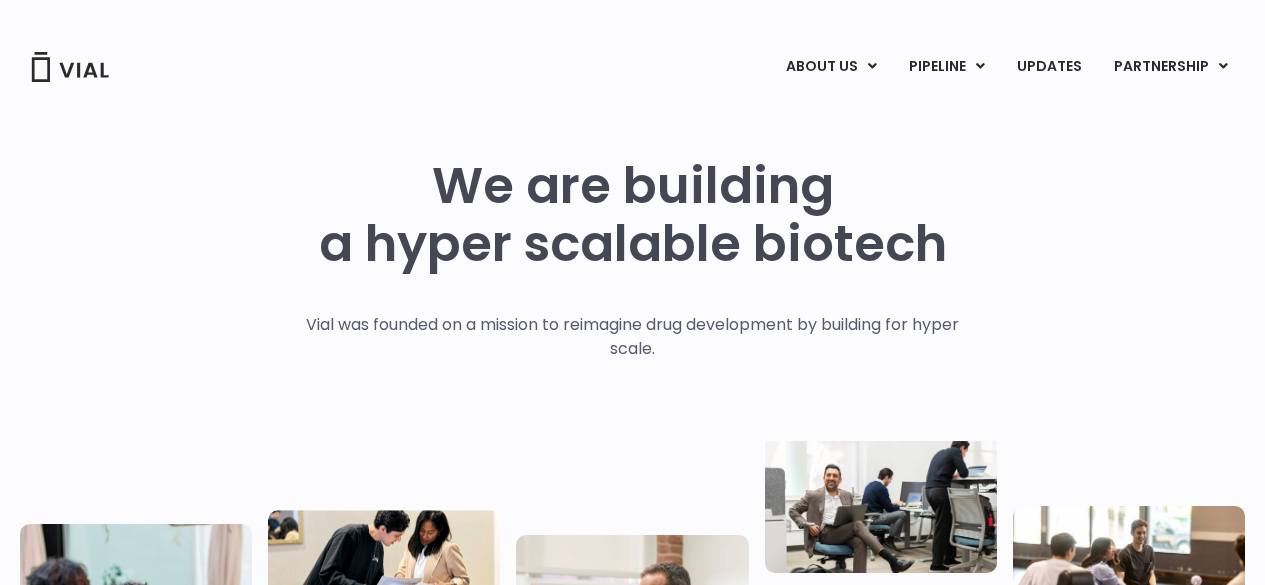 scroll, scrollTop: 0, scrollLeft: 0, axis: both 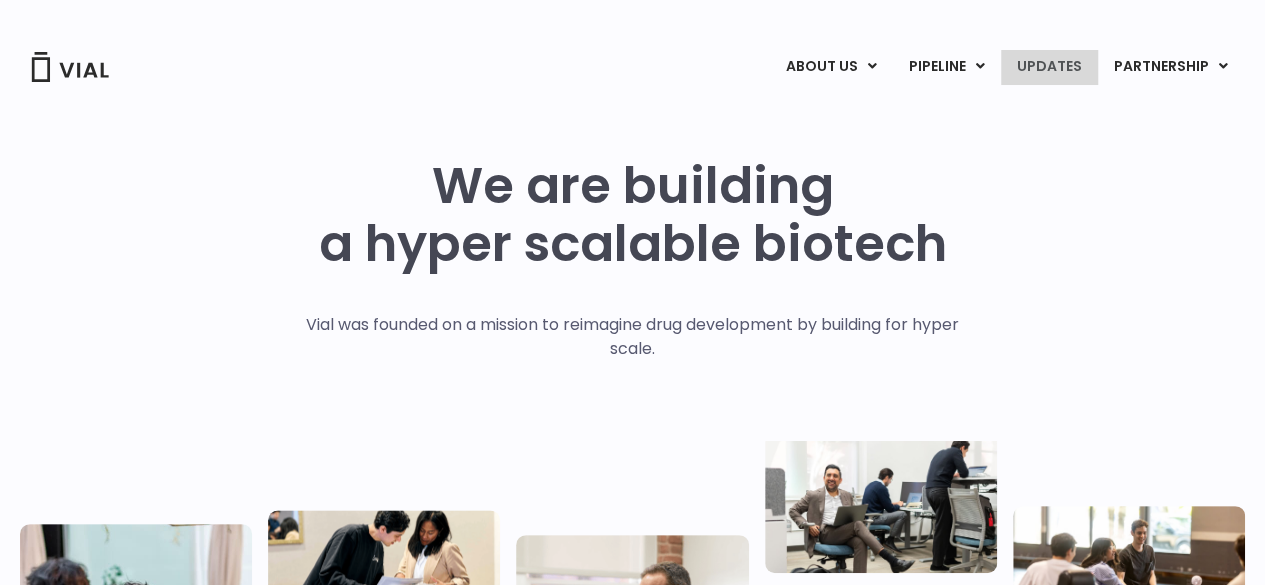 click on "UPDATES" at bounding box center (1049, 67) 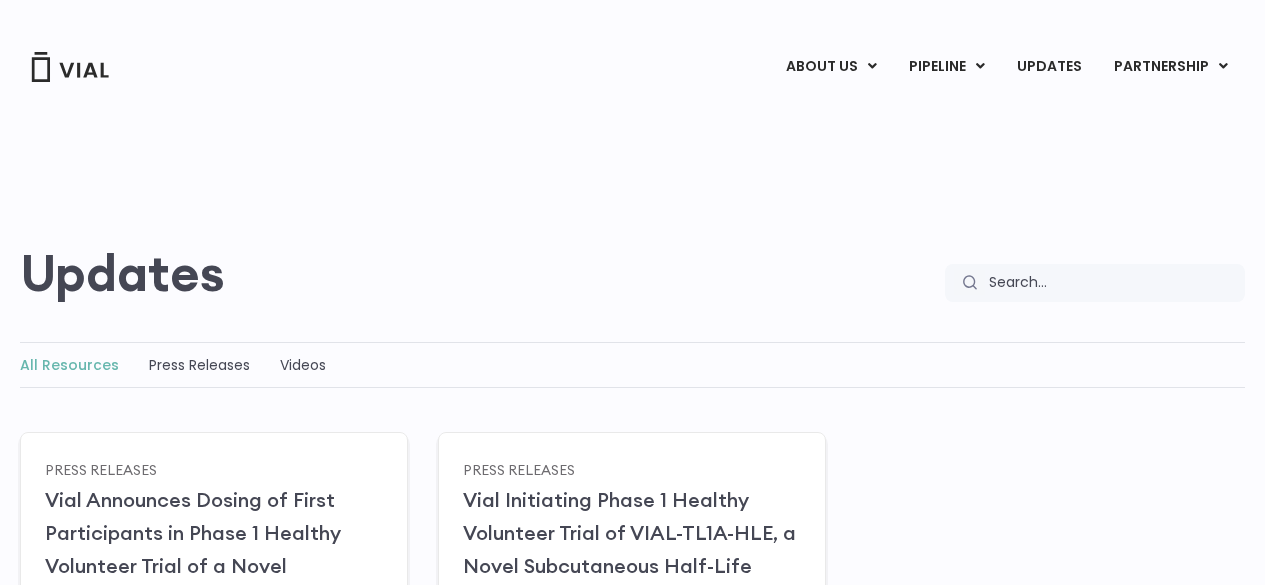 scroll, scrollTop: 0, scrollLeft: 0, axis: both 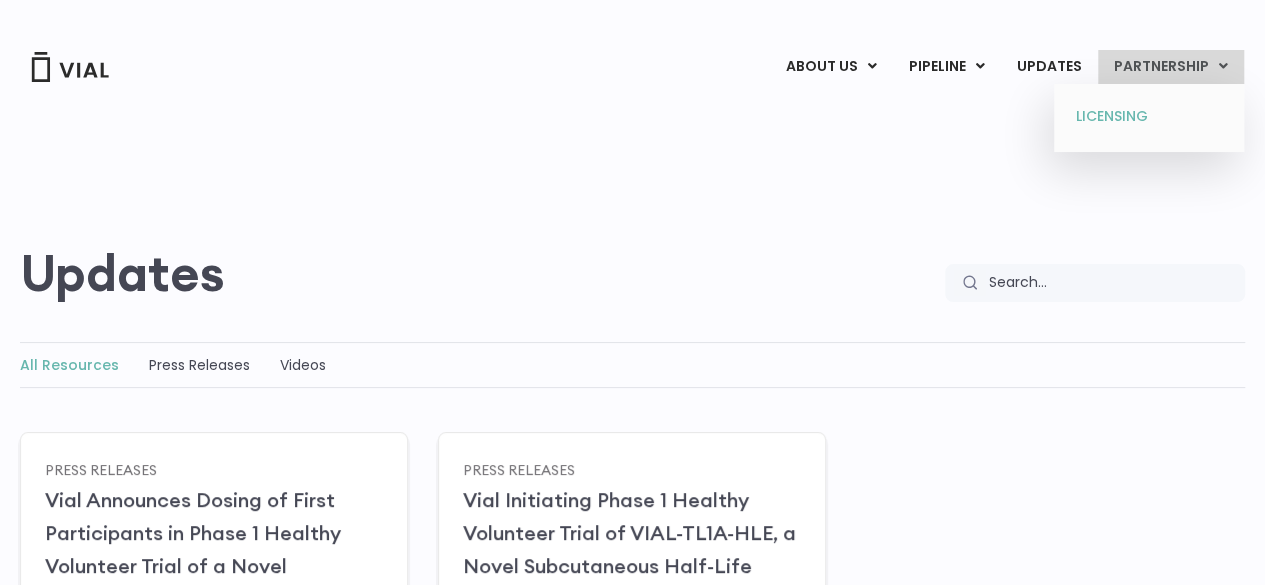 click on "LICENSING" at bounding box center [1148, 117] 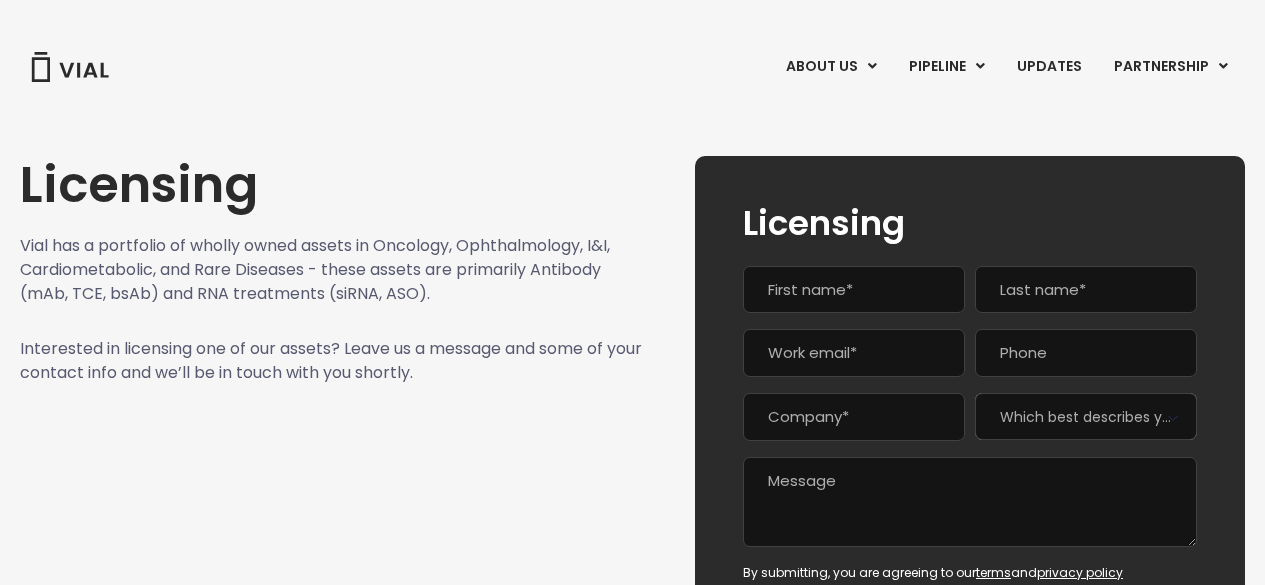 scroll, scrollTop: 0, scrollLeft: 0, axis: both 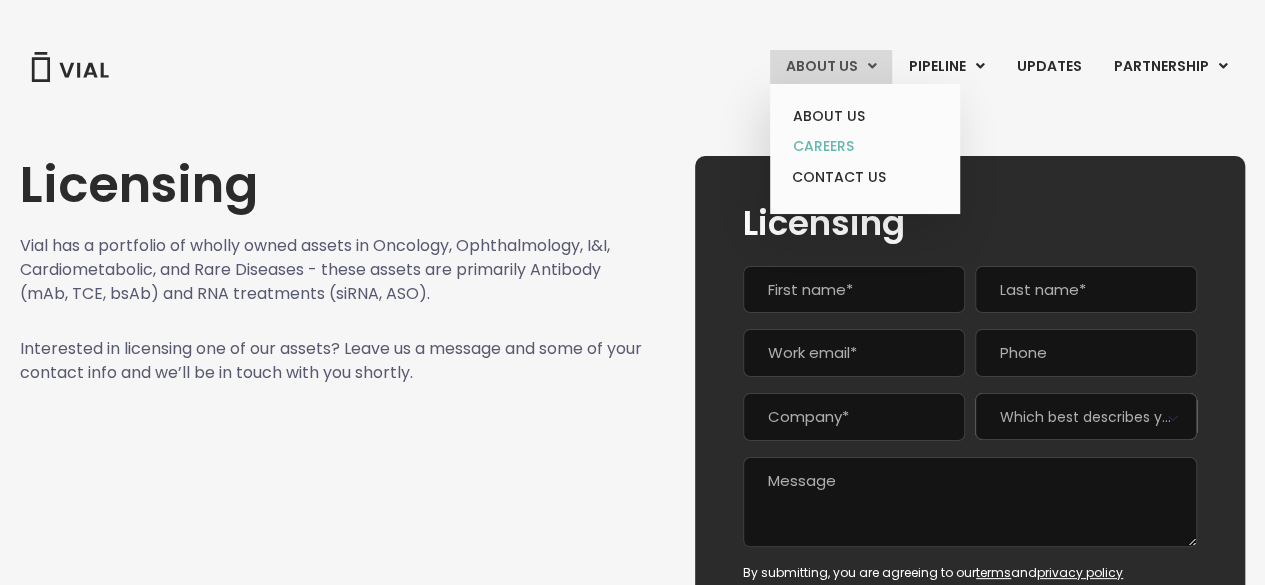 click on "CAREERS" at bounding box center (864, 146) 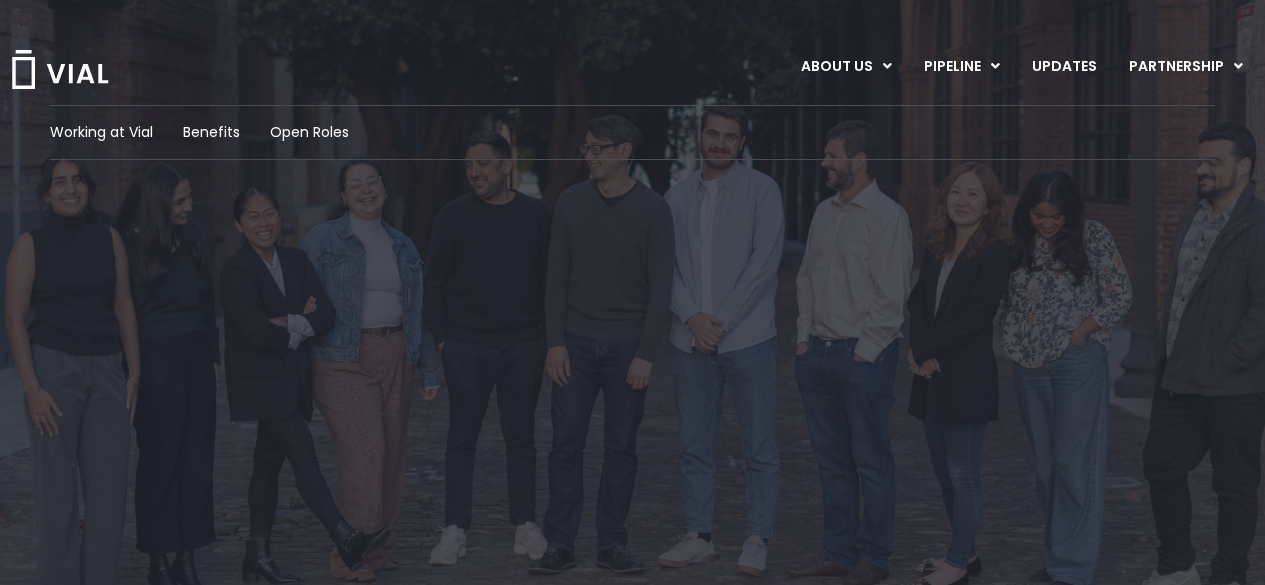 scroll, scrollTop: 0, scrollLeft: 0, axis: both 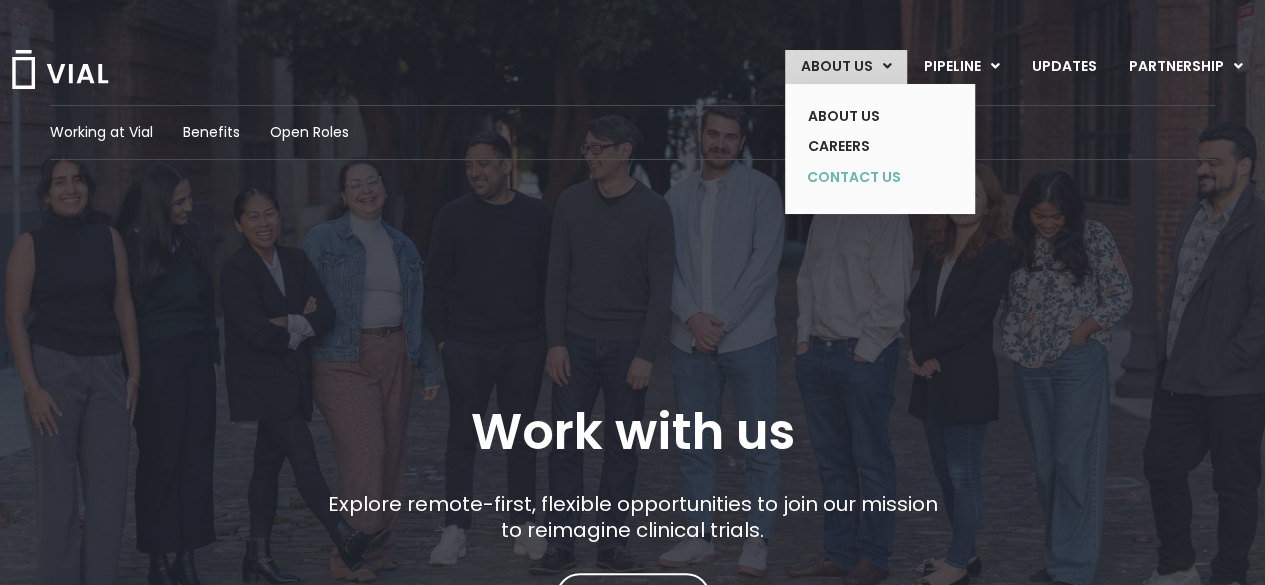 click on "CONTACT US" at bounding box center (865, 178) 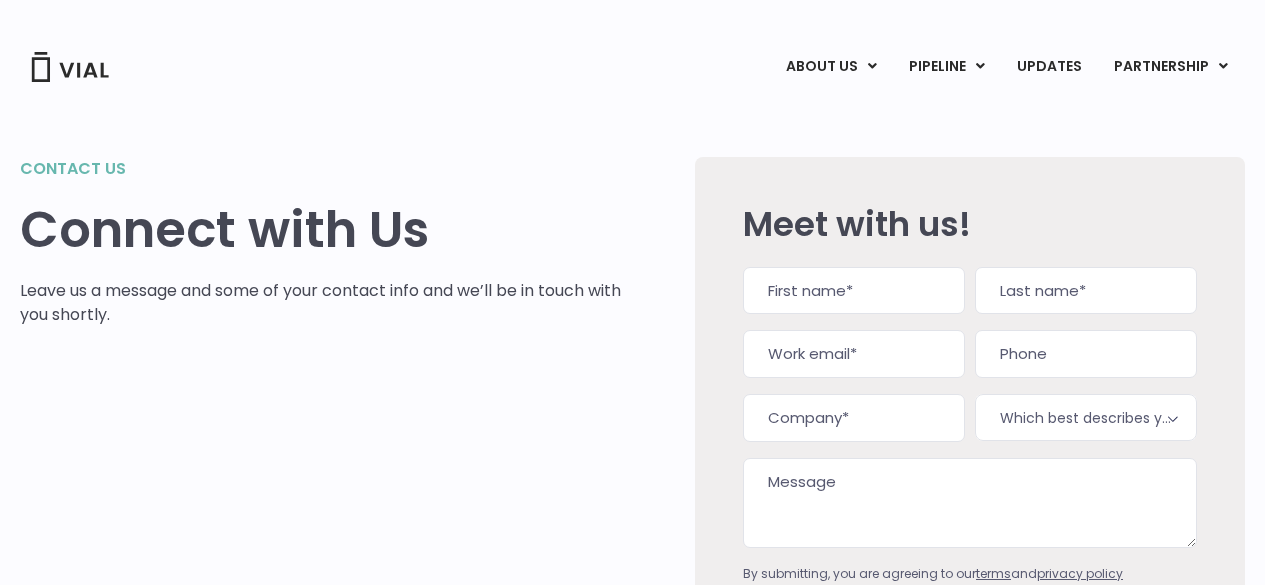 scroll, scrollTop: 0, scrollLeft: 0, axis: both 